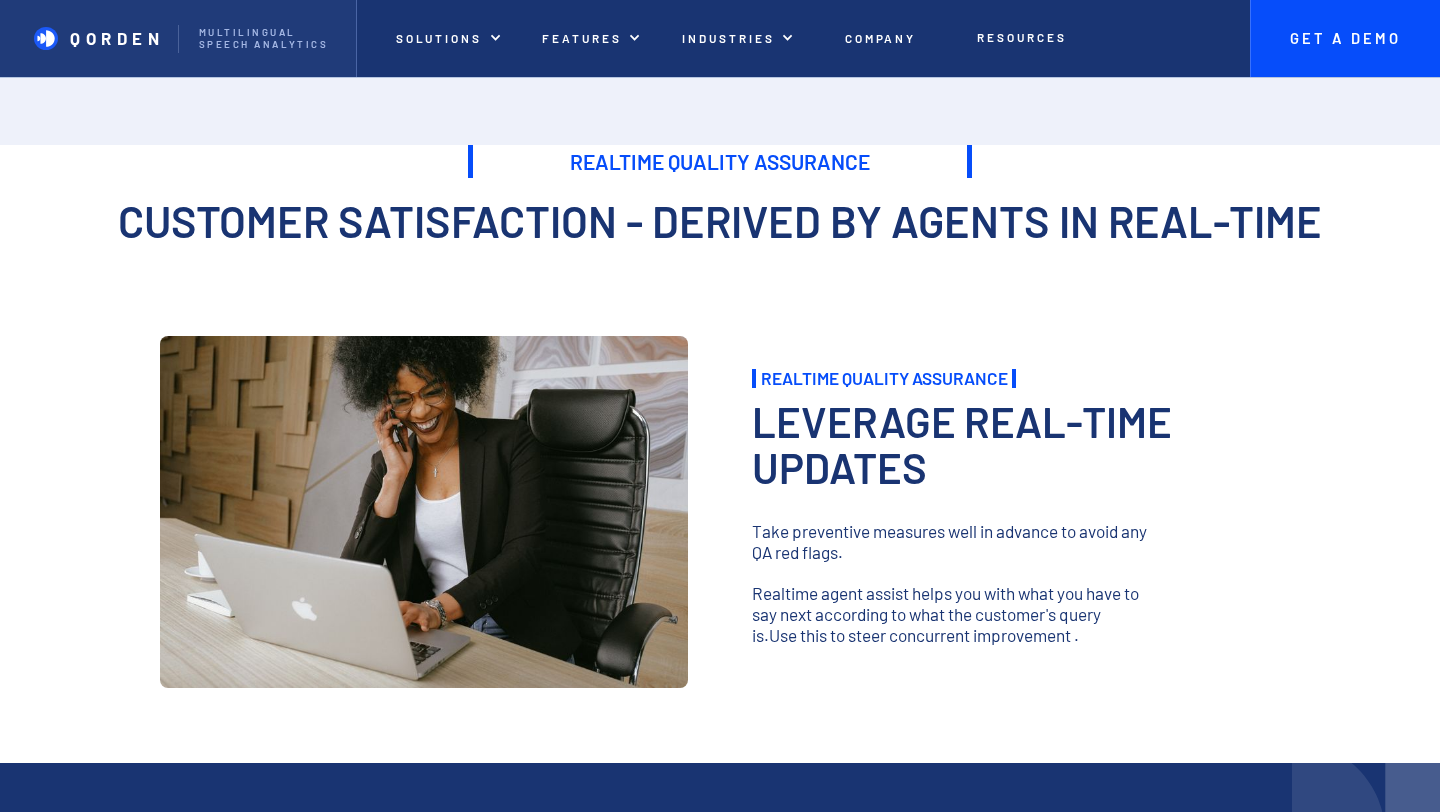 scroll, scrollTop: 1551, scrollLeft: 0, axis: vertical 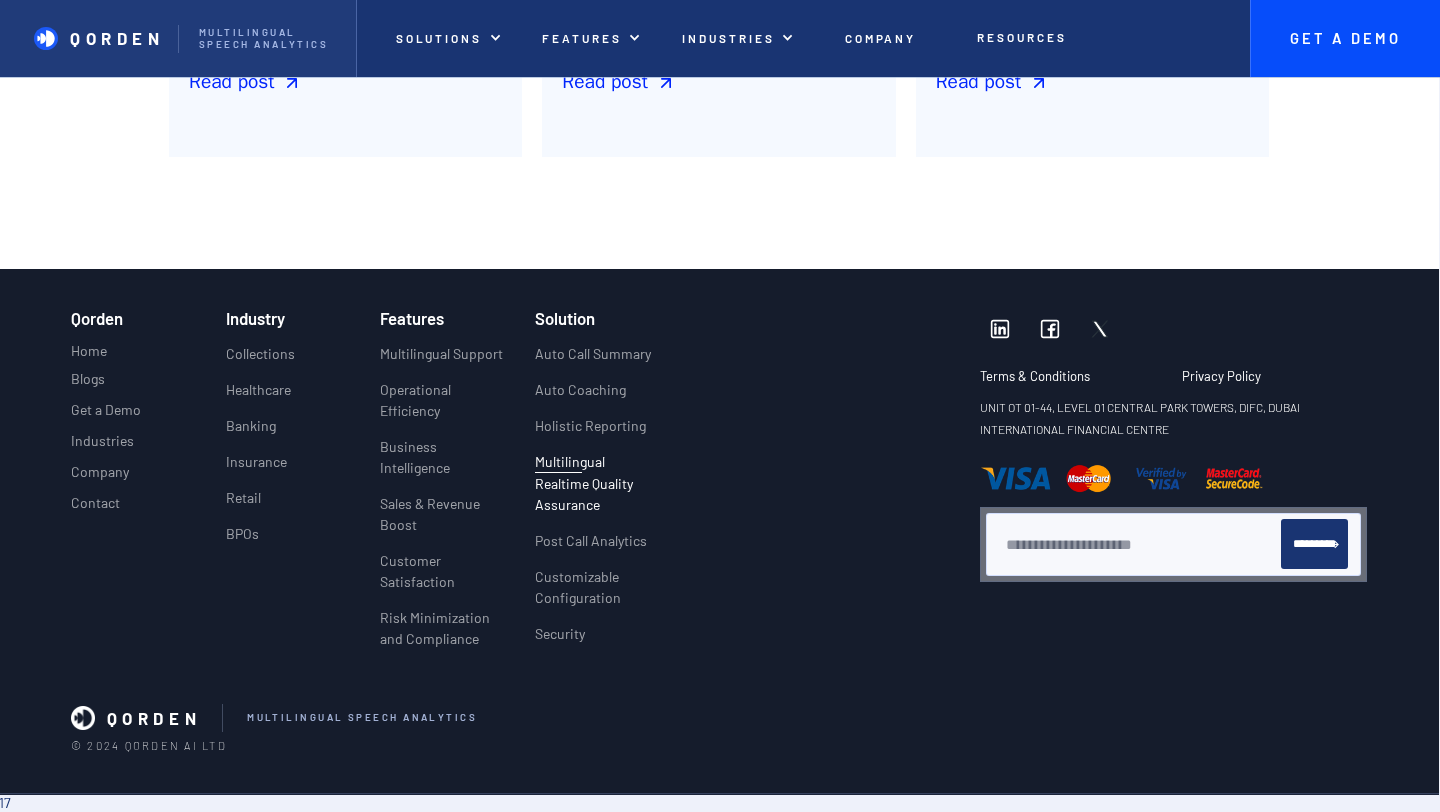 click on "Realtime Quality Assurance" at bounding box center (612, 494) 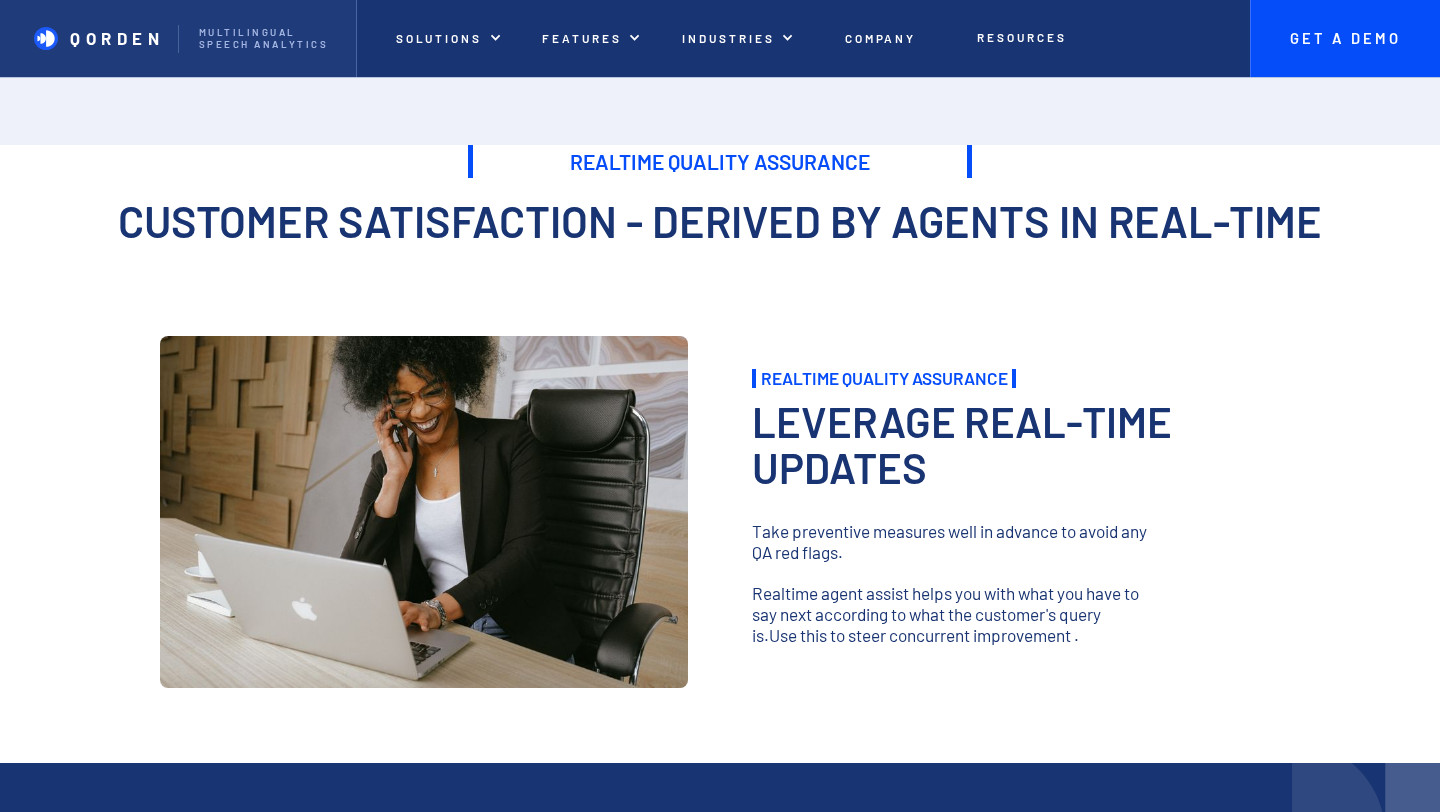 scroll, scrollTop: 0, scrollLeft: 0, axis: both 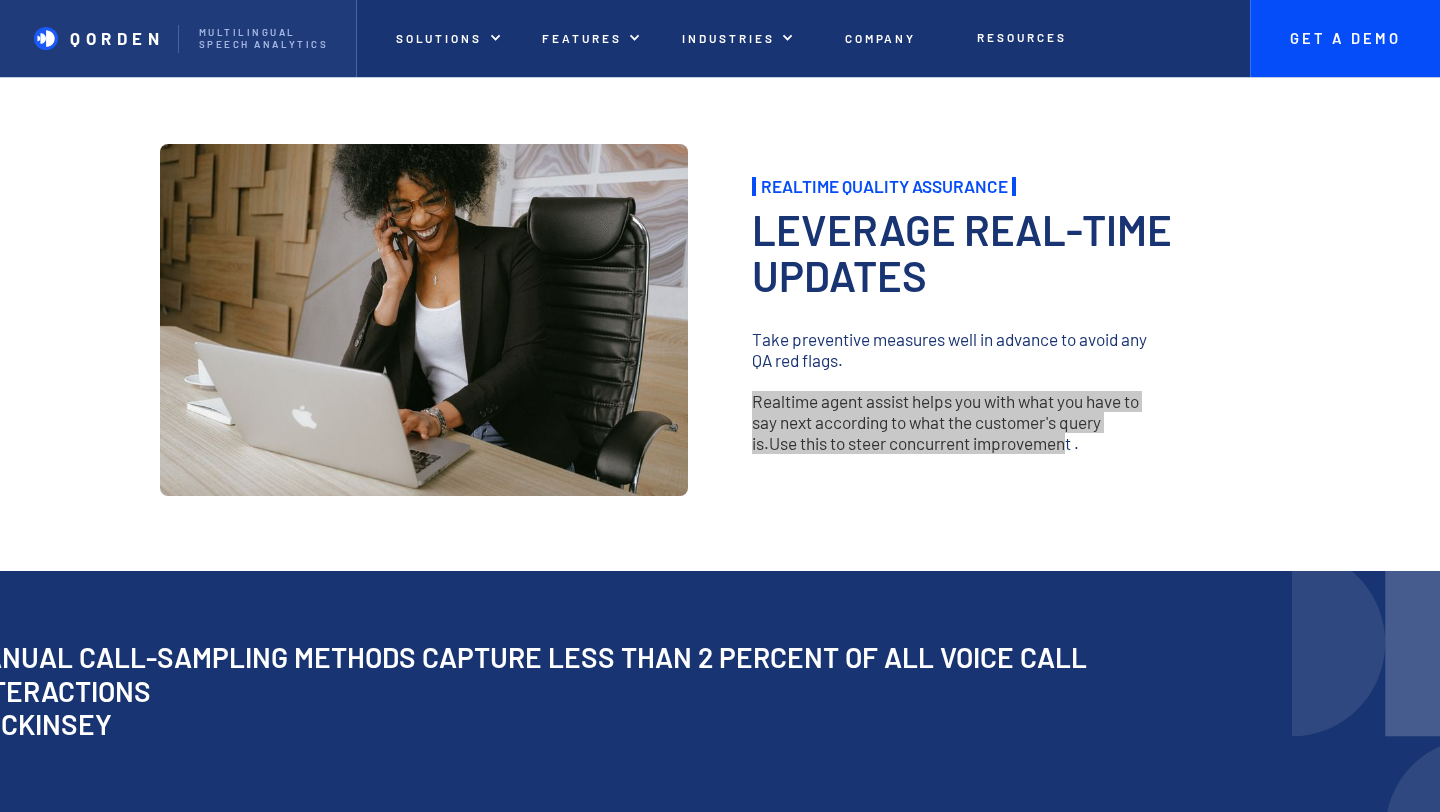 drag, startPoint x: 754, startPoint y: 398, endPoint x: 1071, endPoint y: 453, distance: 321.73593 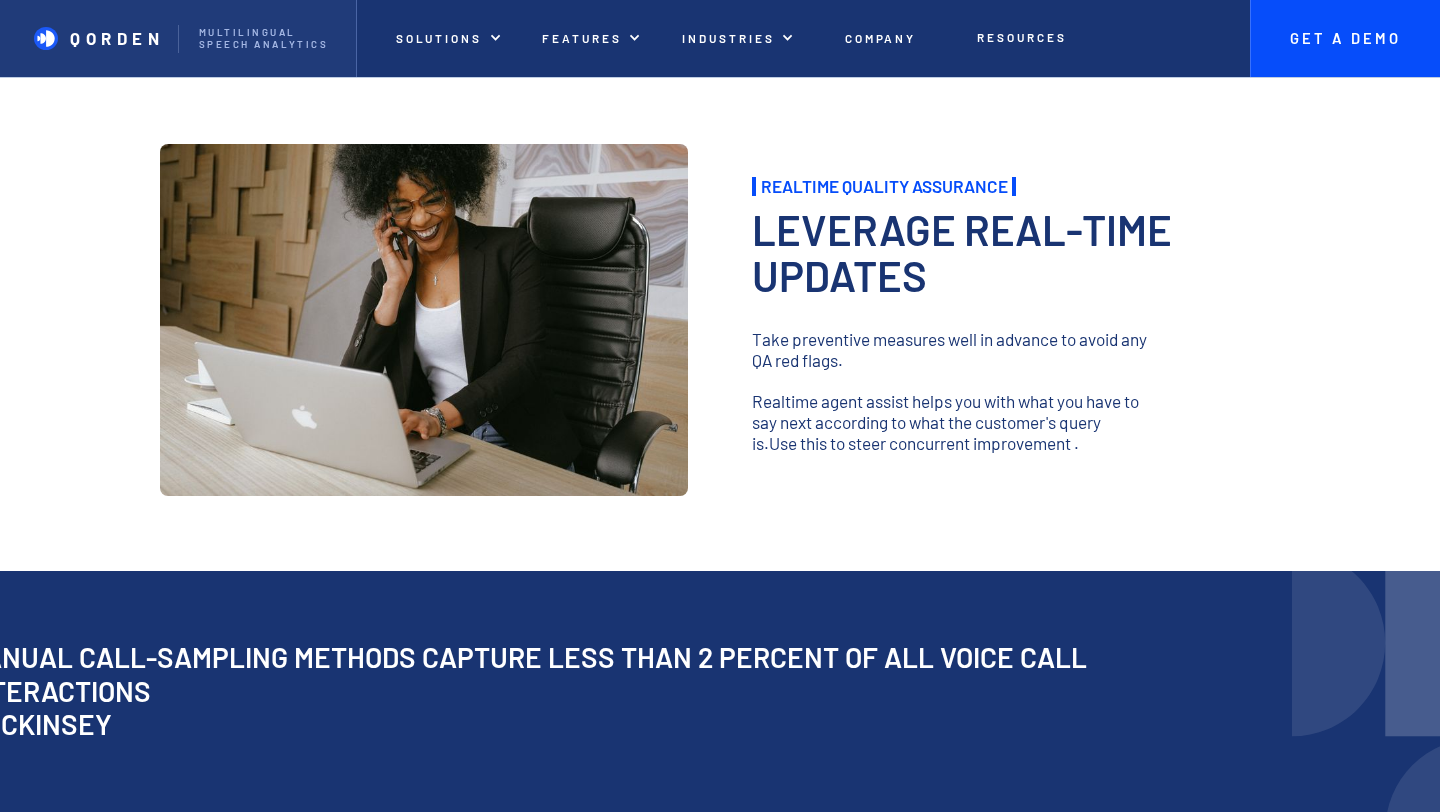 click on "Realtime Quality Assurance  Leverage our Real-Time AI capabilities with Agent Assist and Supervisor Assist to enhance support and decision-making instantly. Explore Inquiry Realtime Quality Assurance  Customer Satisfaction - derived by agents in Real-Time Realtime Quality Assurance Leverage Real-Time Updates ‍ Take preventive measures well in advance to avoid any QA red flags.  ‍ Realtime agent assist helps you with what you have to say next according to what the customer's query is.  Use this to steer concurrent improvement .
Share team inboxes Whether you have a team of 2 or 200, our shared team inboxes keep everyone on the same page and in the loop.
Deliver instant answers An all-in-one customer service platform that helps you balance everything your customers need to be happy. Get started Learn more manual call-sampling methods capture less than 2 percent of all voice call interactions   - mckinsey Sign up for our DEMO Realtime Quality Assurance Get access to Feedback Loop ‍ ‍
‍" at bounding box center [720, 2922] 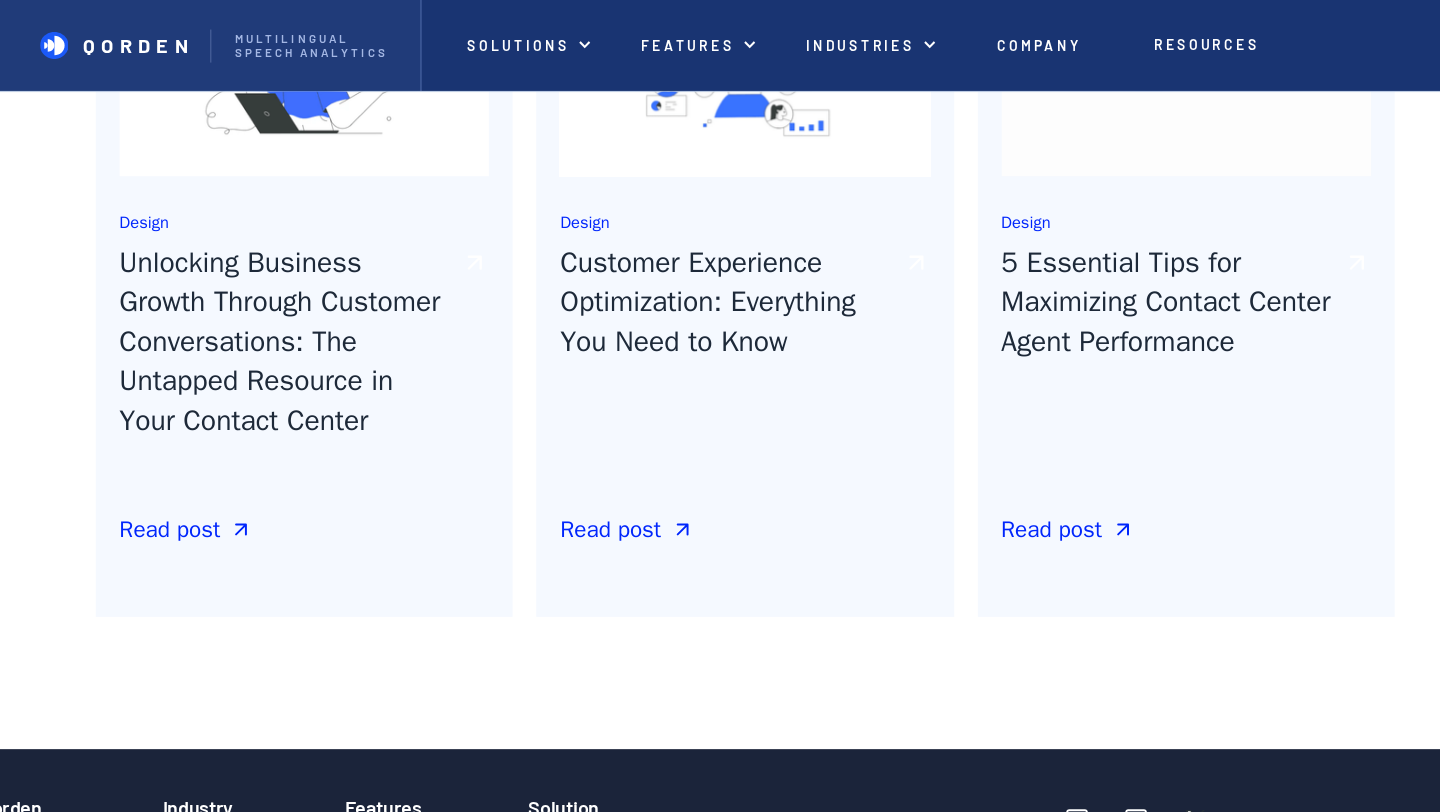 scroll, scrollTop: 5288, scrollLeft: 89, axis: both 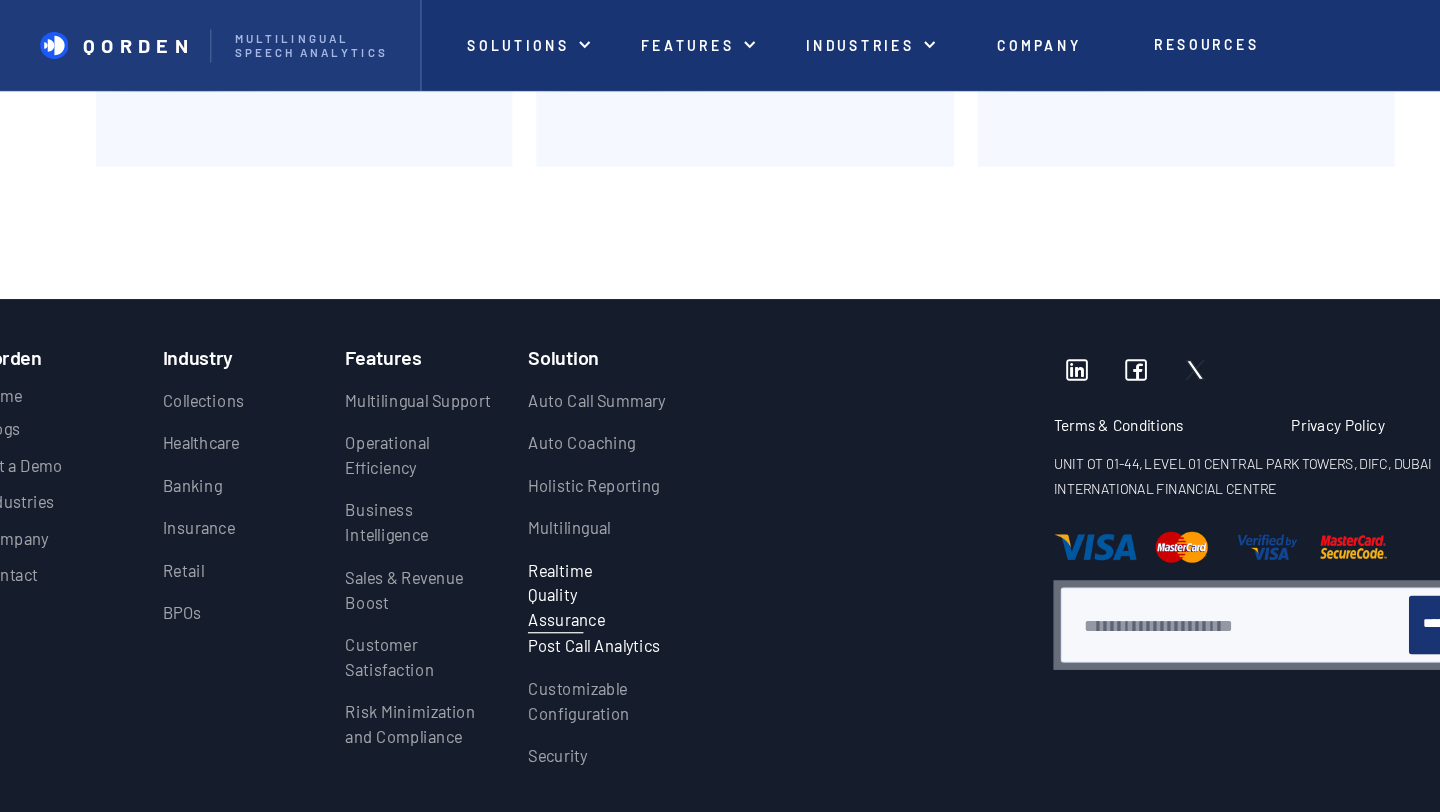 click on "Post Call Analytics" at bounding box center [503, 546] 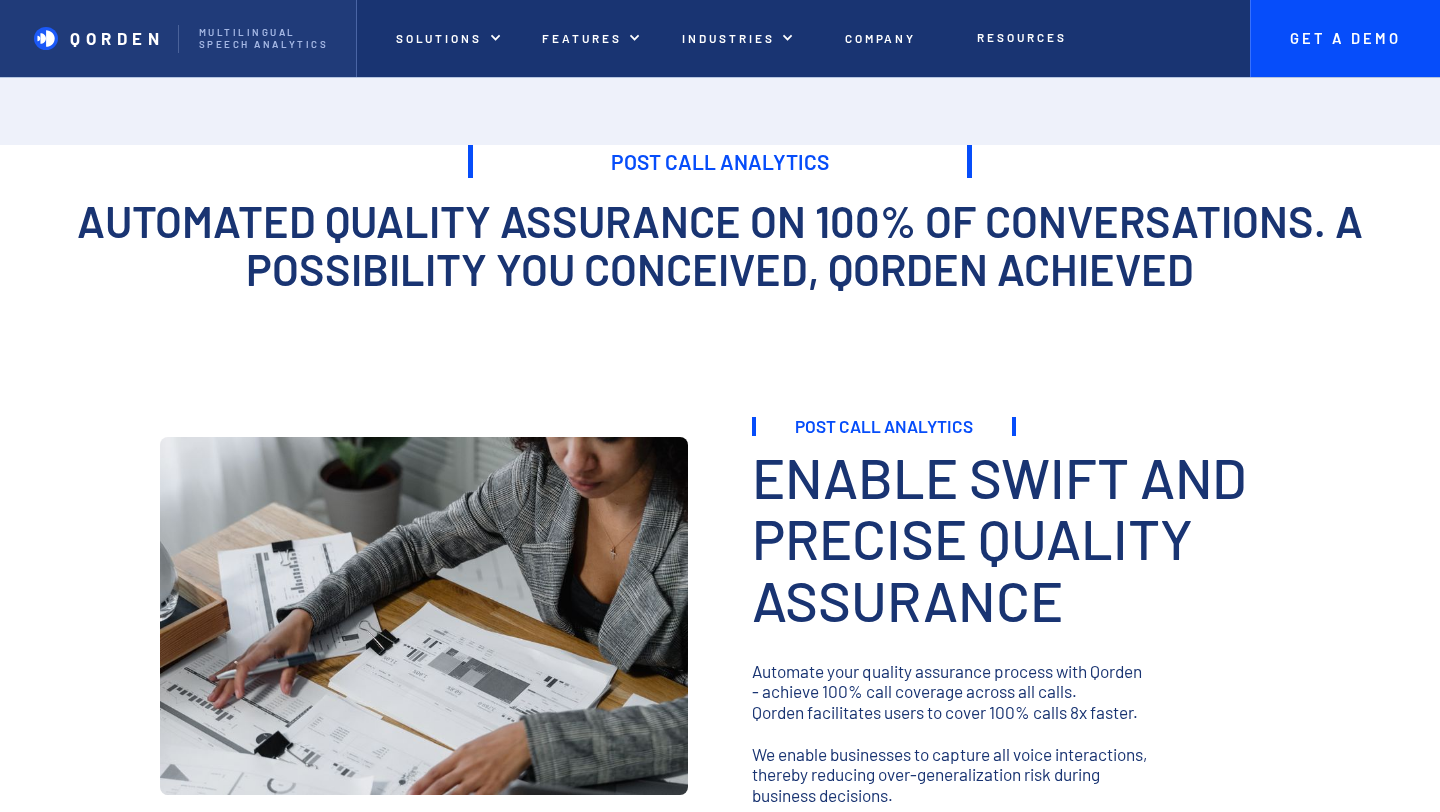 scroll, scrollTop: 0, scrollLeft: 0, axis: both 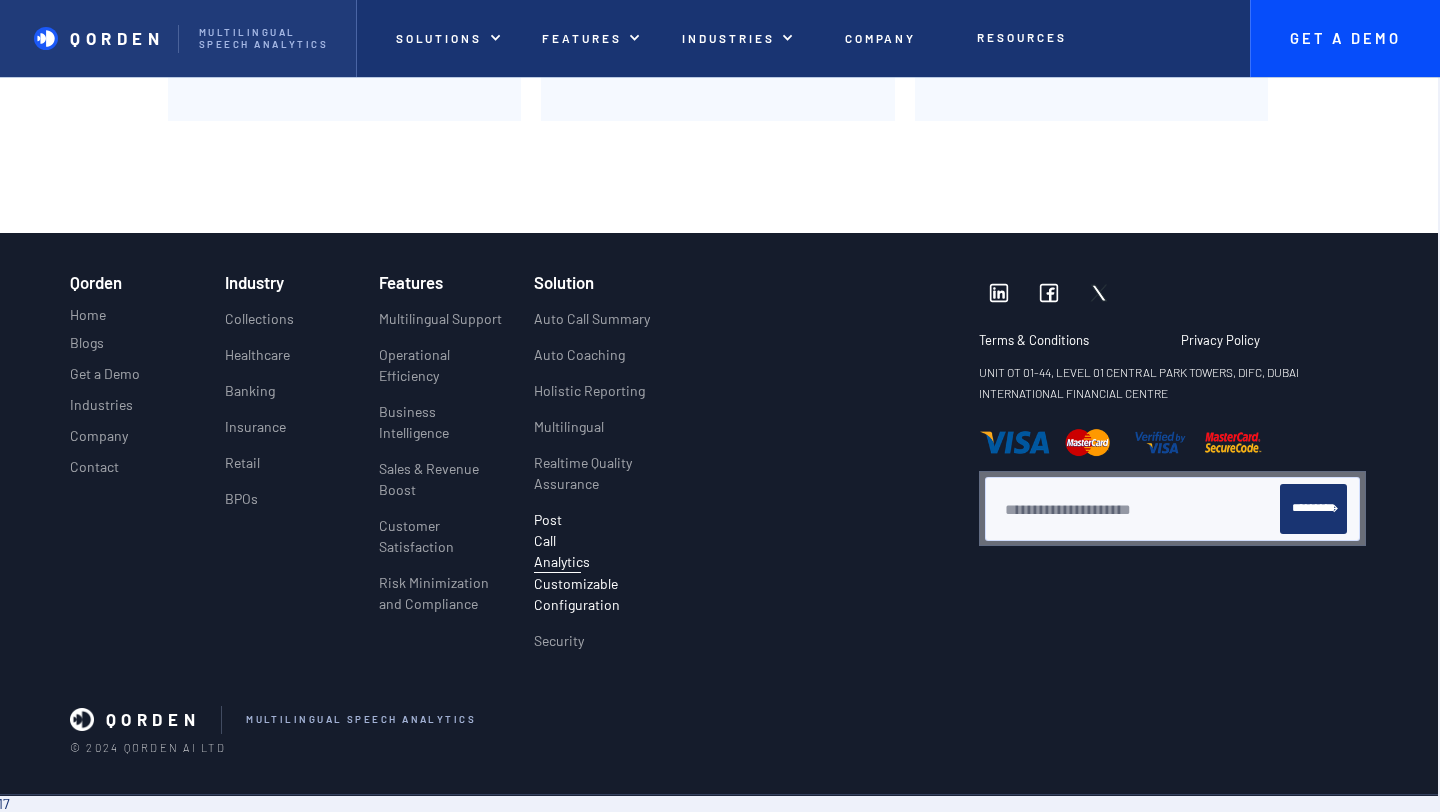 click on "Customizable Configuration" at bounding box center (611, 594) 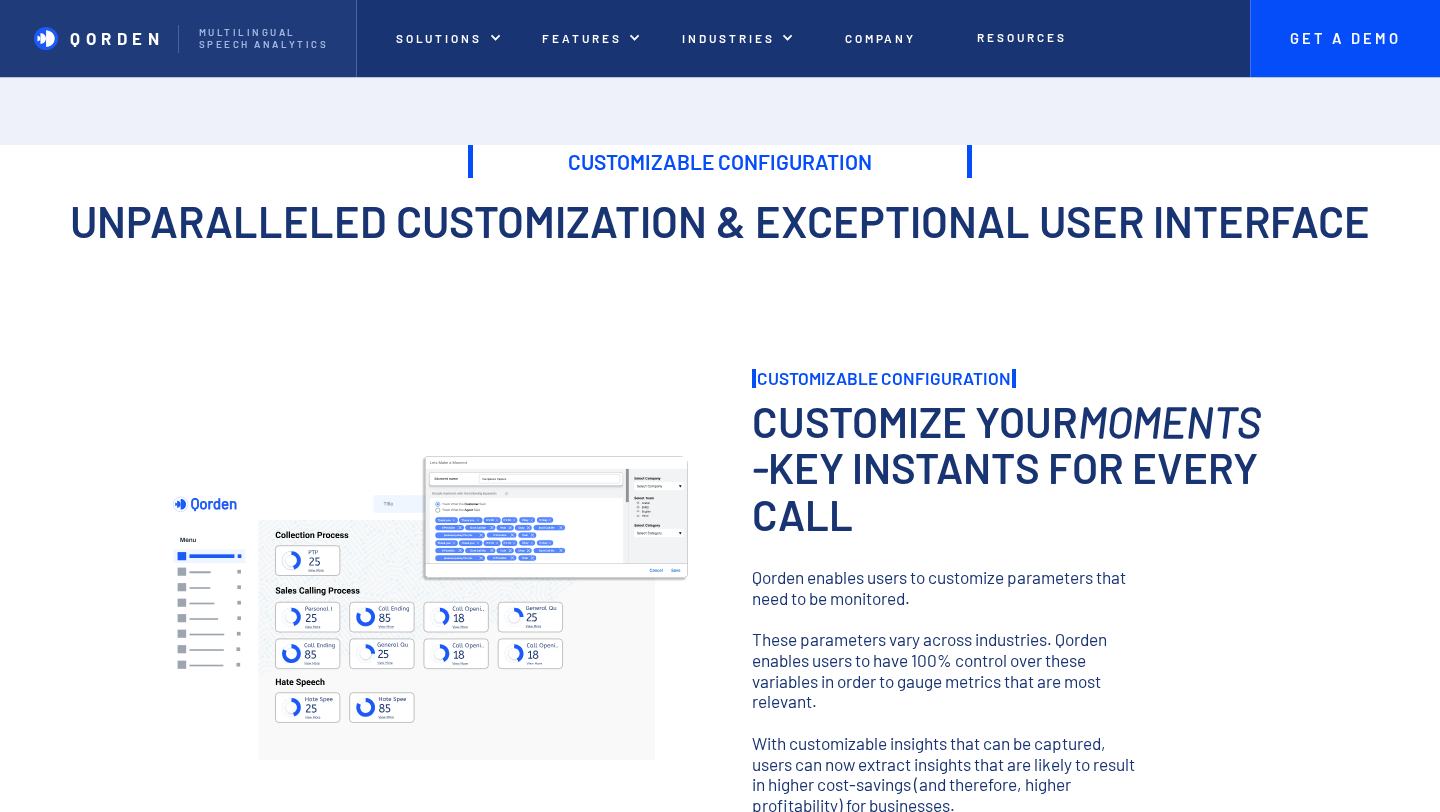 scroll, scrollTop: 0, scrollLeft: 0, axis: both 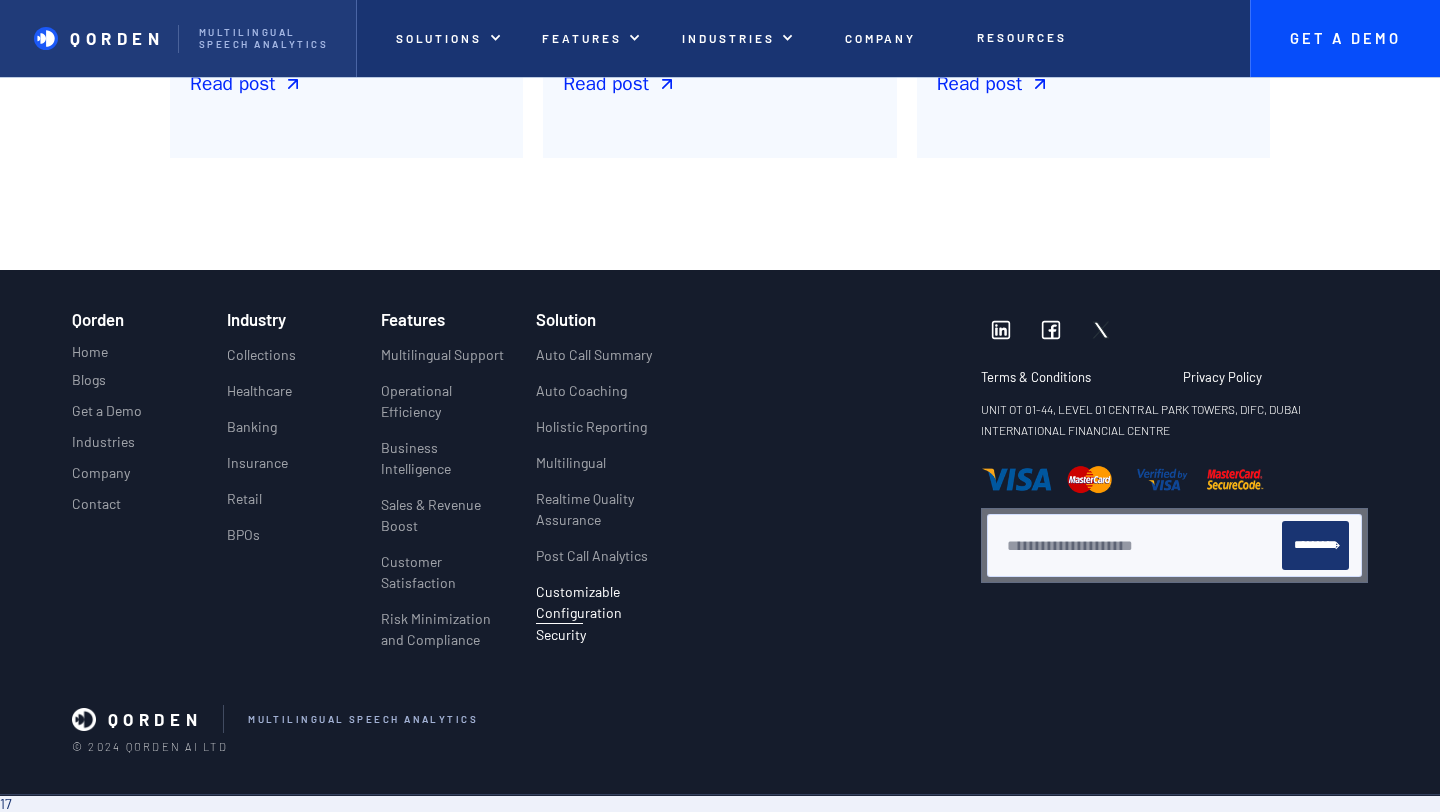 click on "Security" at bounding box center (561, 634) 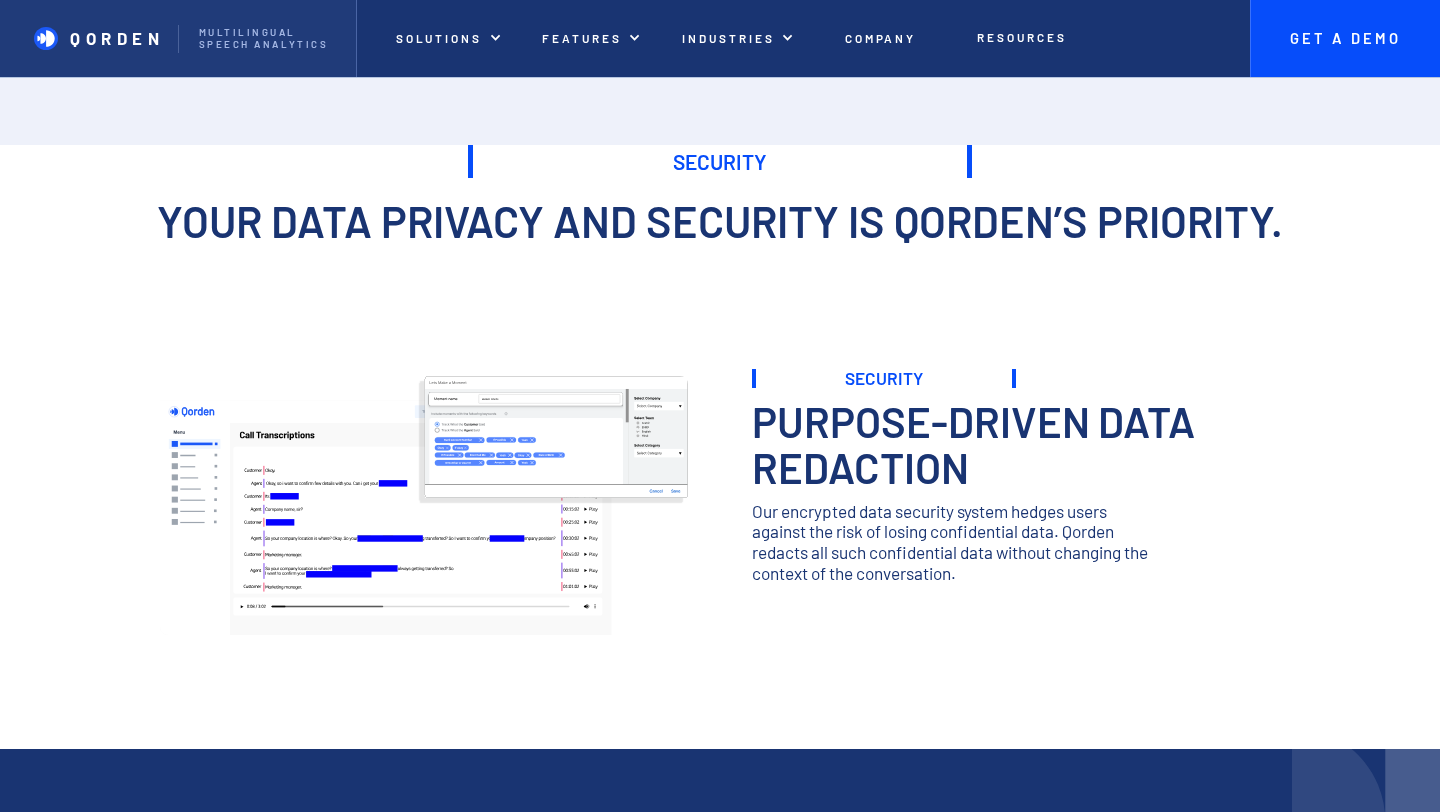 scroll, scrollTop: 0, scrollLeft: 0, axis: both 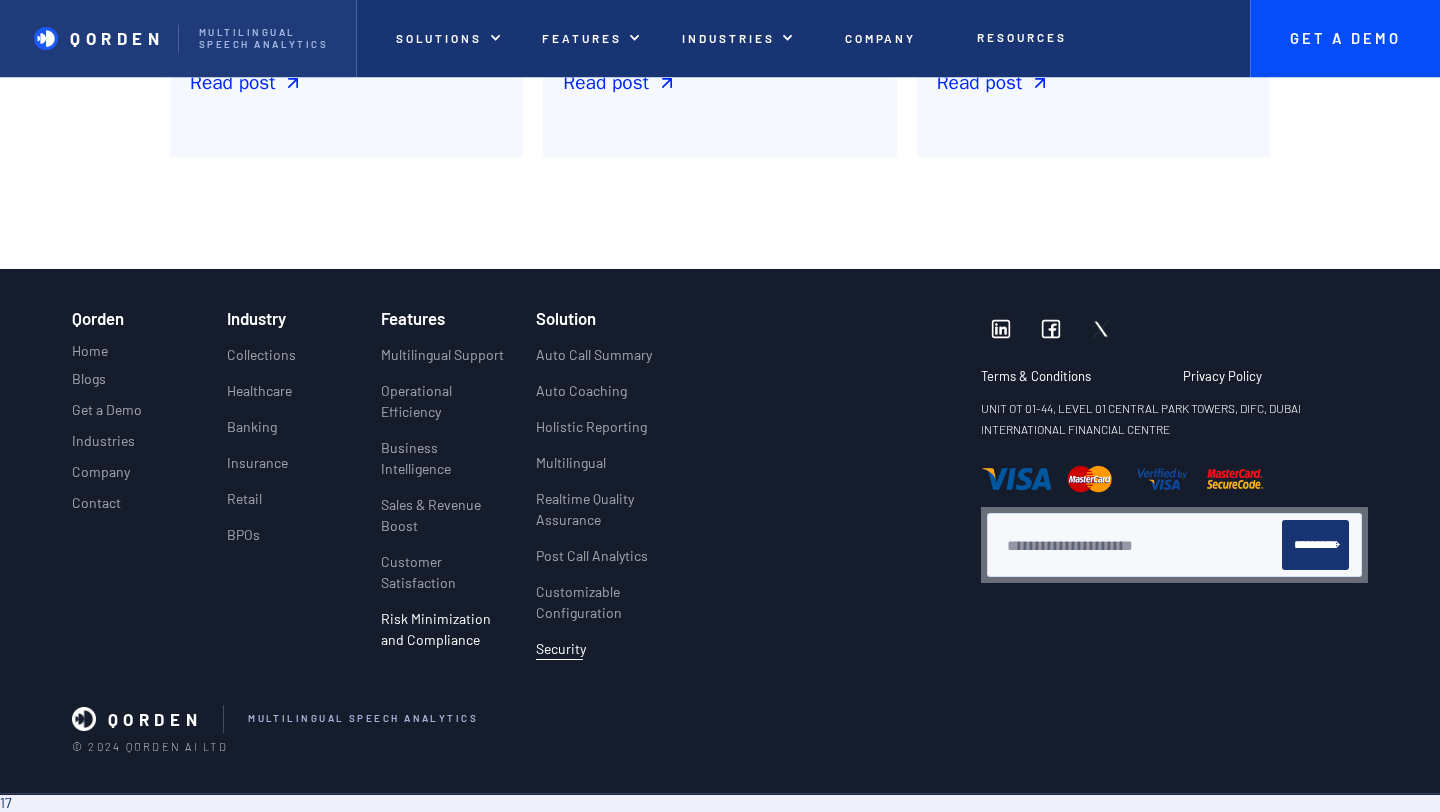 click on "Risk Minimization and Compliance" at bounding box center (443, 629) 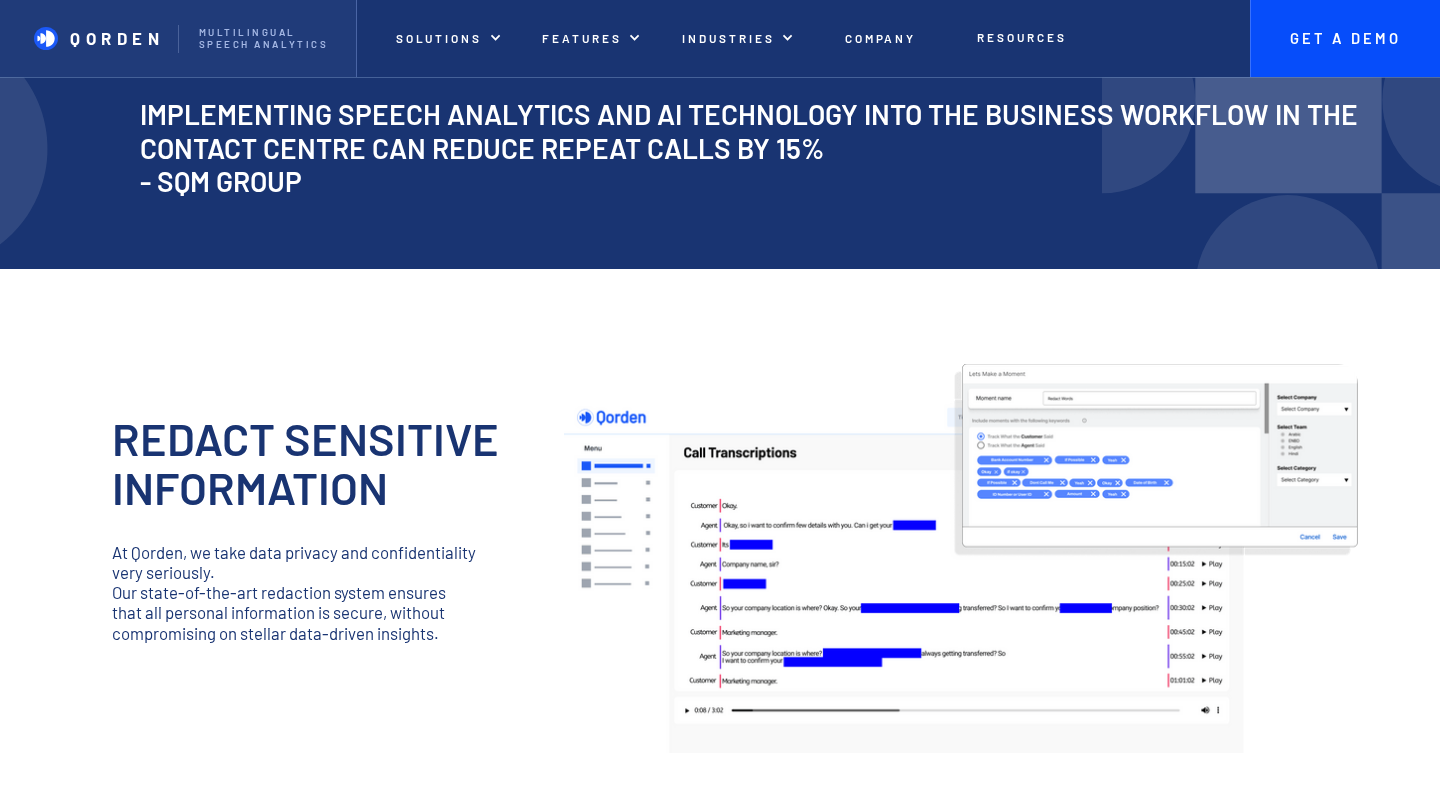 scroll, scrollTop: 1488, scrollLeft: 0, axis: vertical 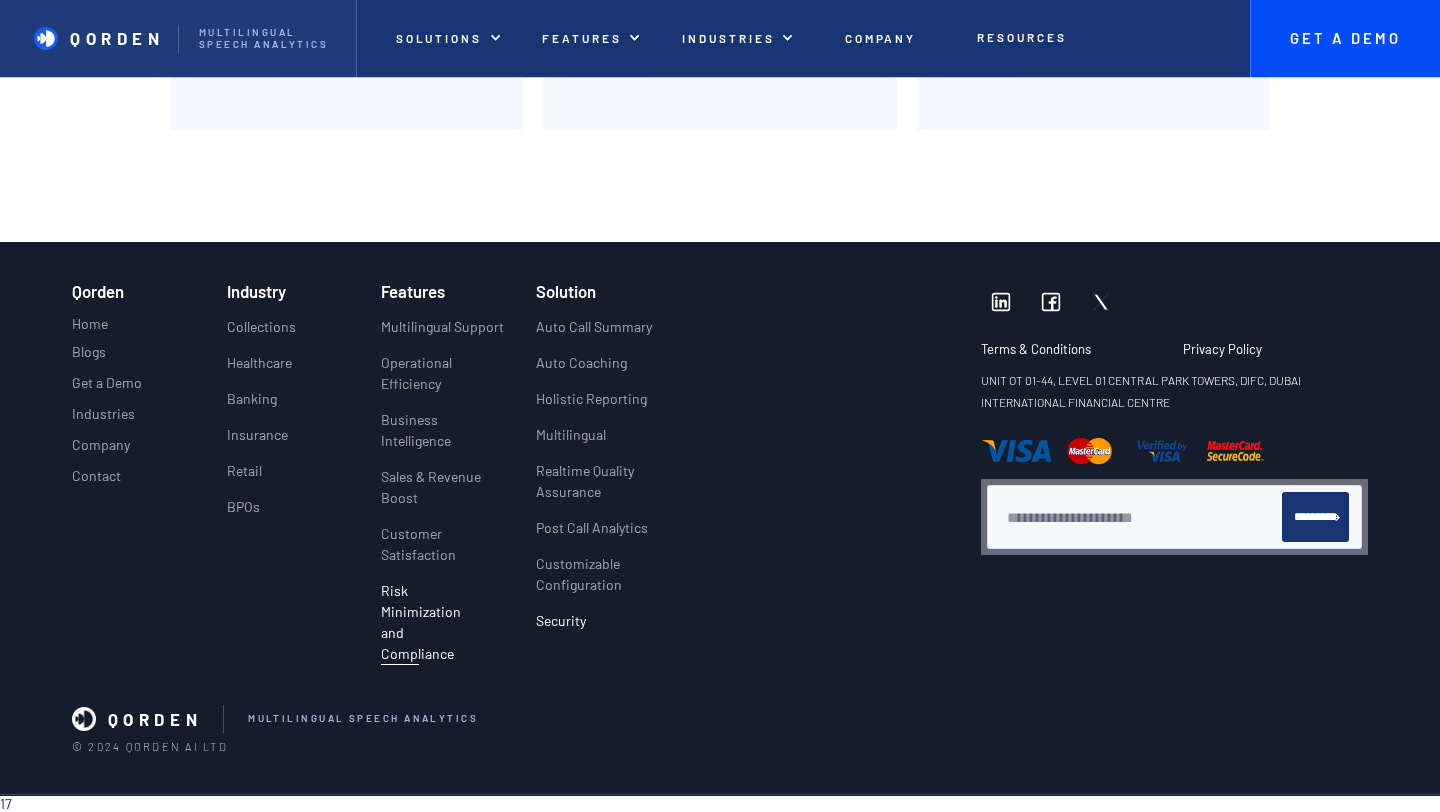 click on "Security" at bounding box center [561, 620] 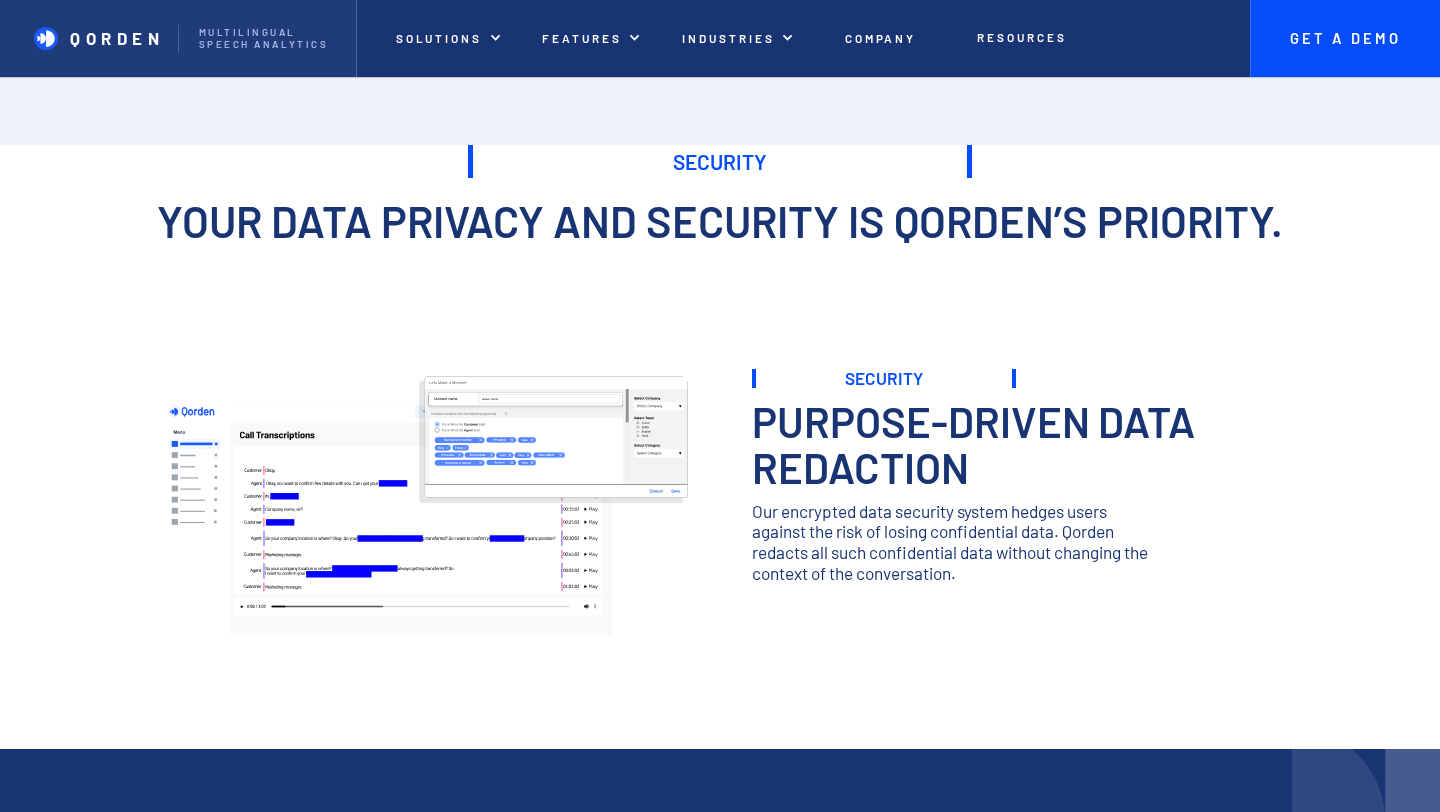 scroll, scrollTop: 46, scrollLeft: 0, axis: vertical 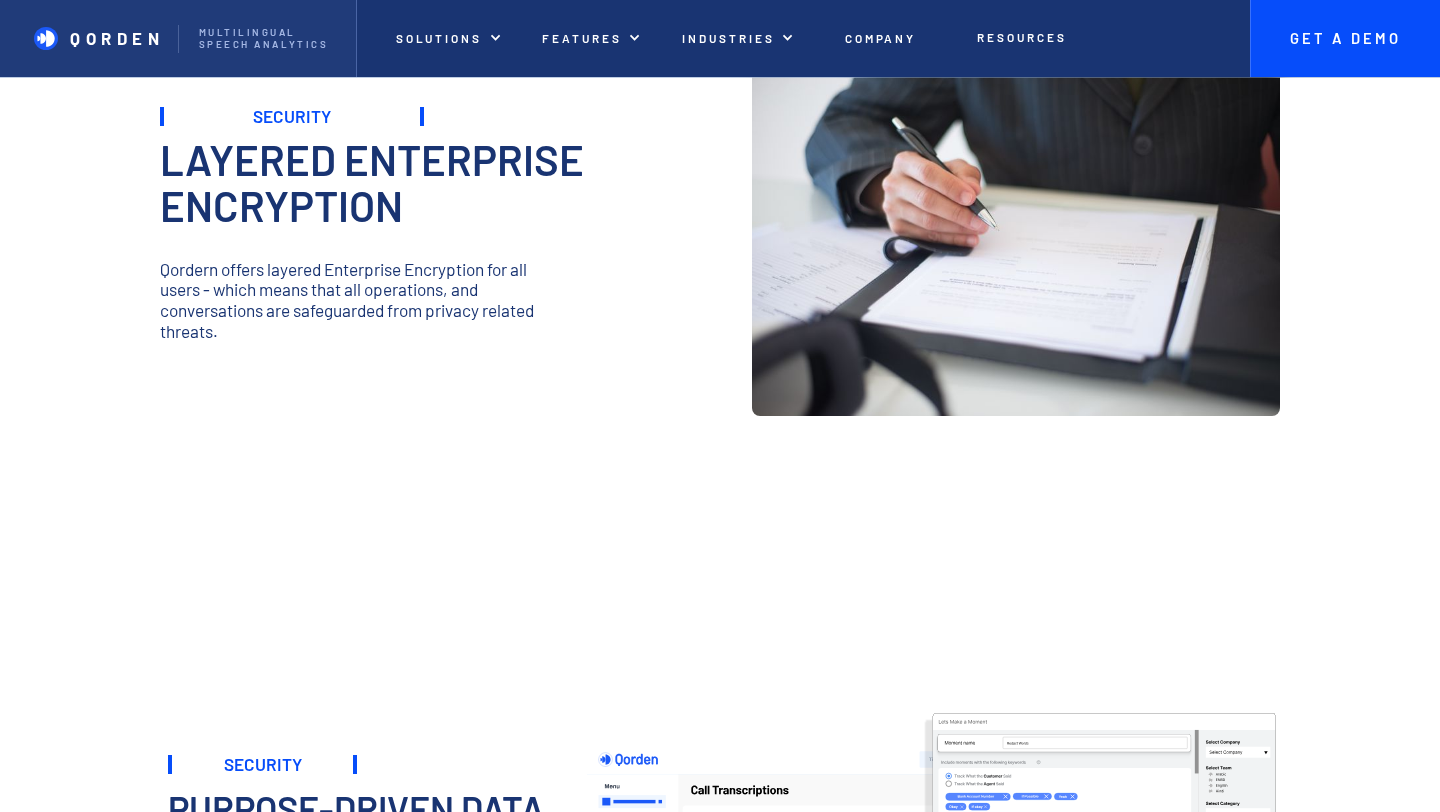 drag, startPoint x: 216, startPoint y: 287, endPoint x: 251, endPoint y: 332, distance: 57.00877 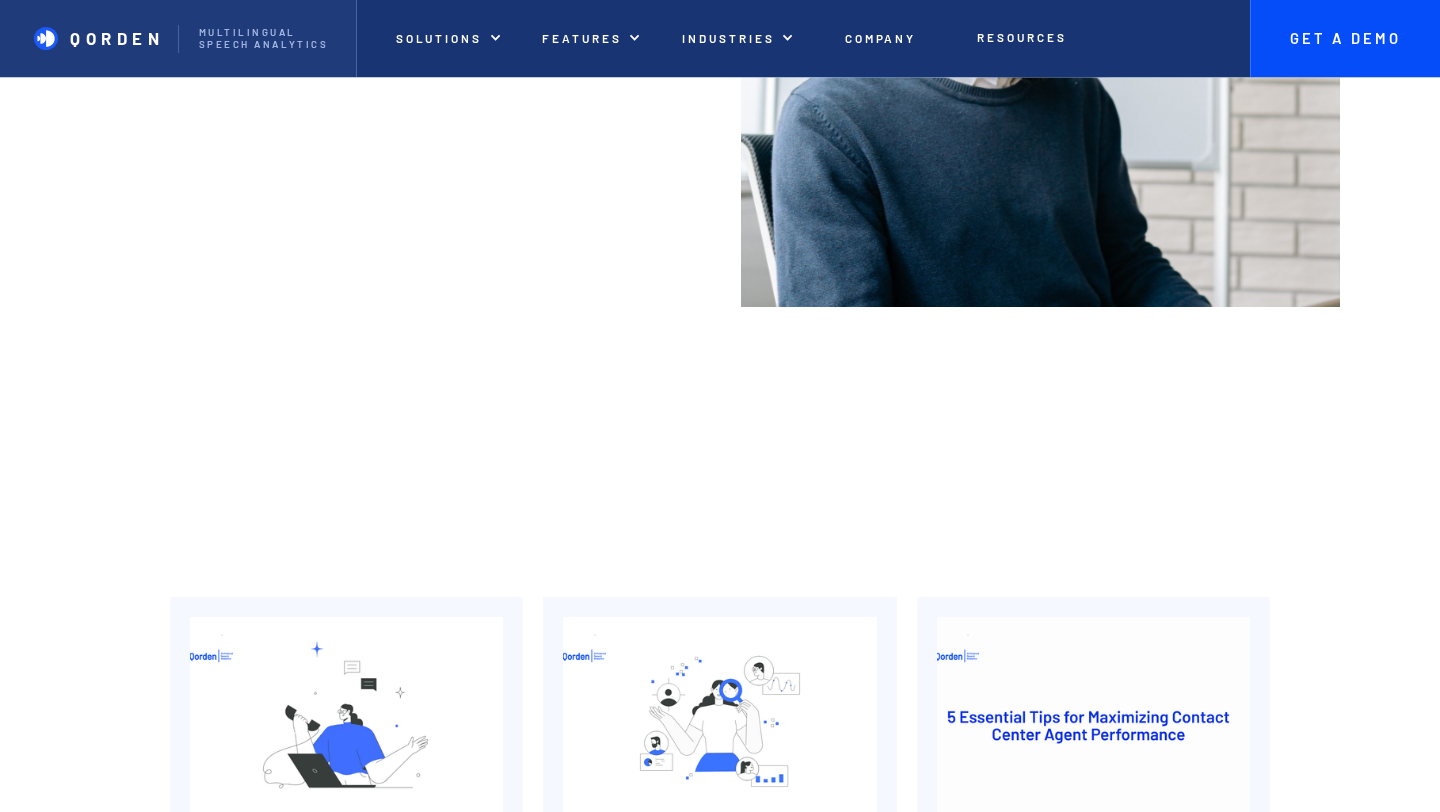 scroll, scrollTop: 4370, scrollLeft: 0, axis: vertical 